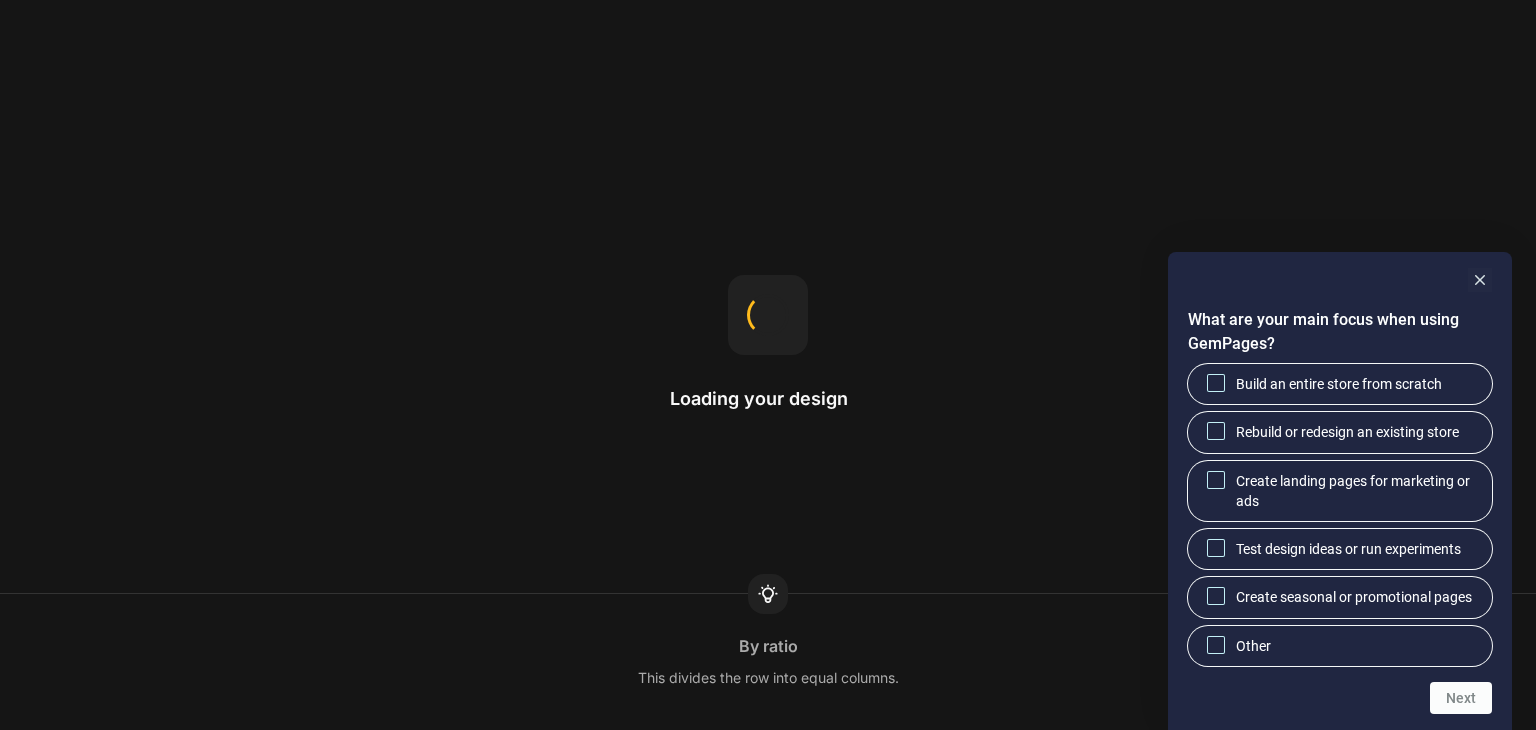 scroll, scrollTop: 0, scrollLeft: 0, axis: both 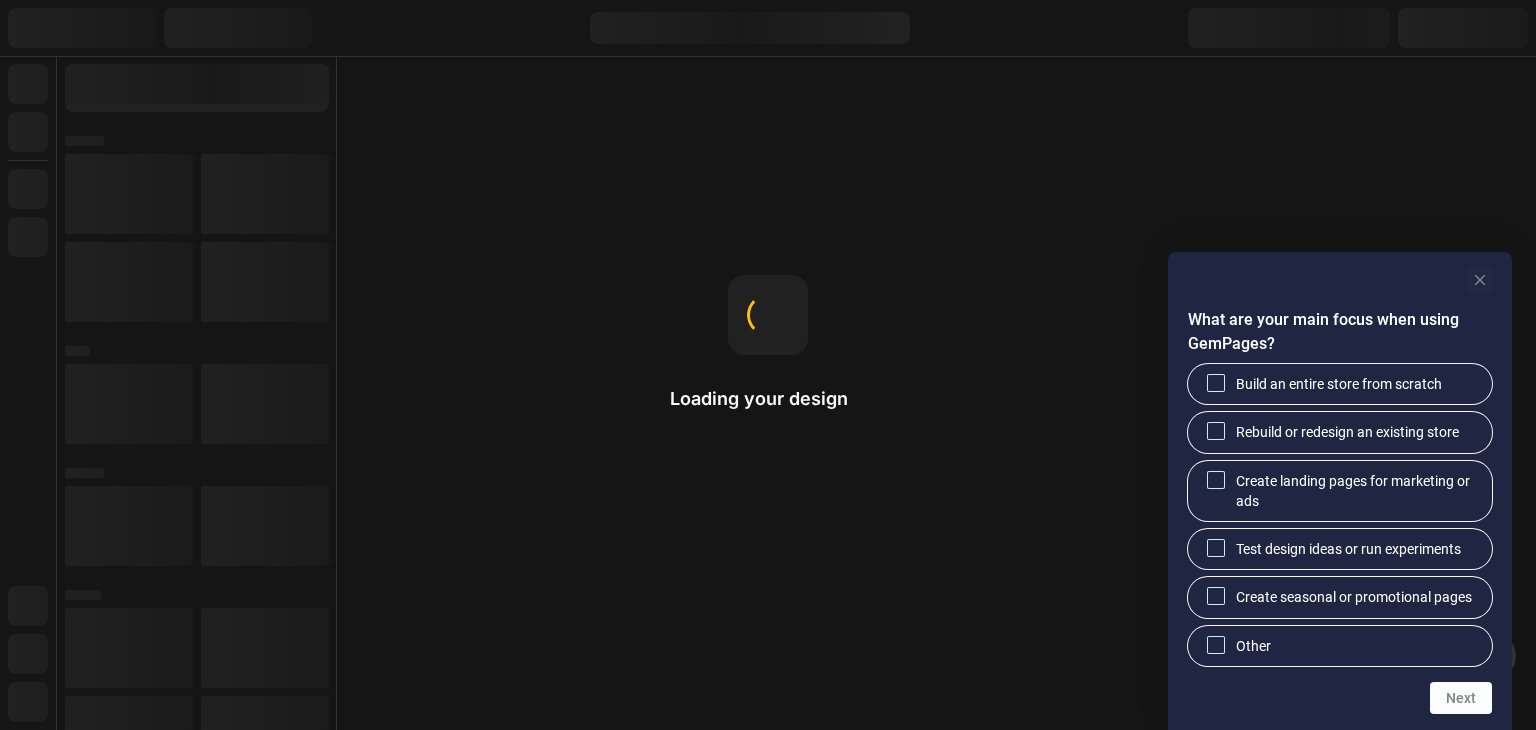 click 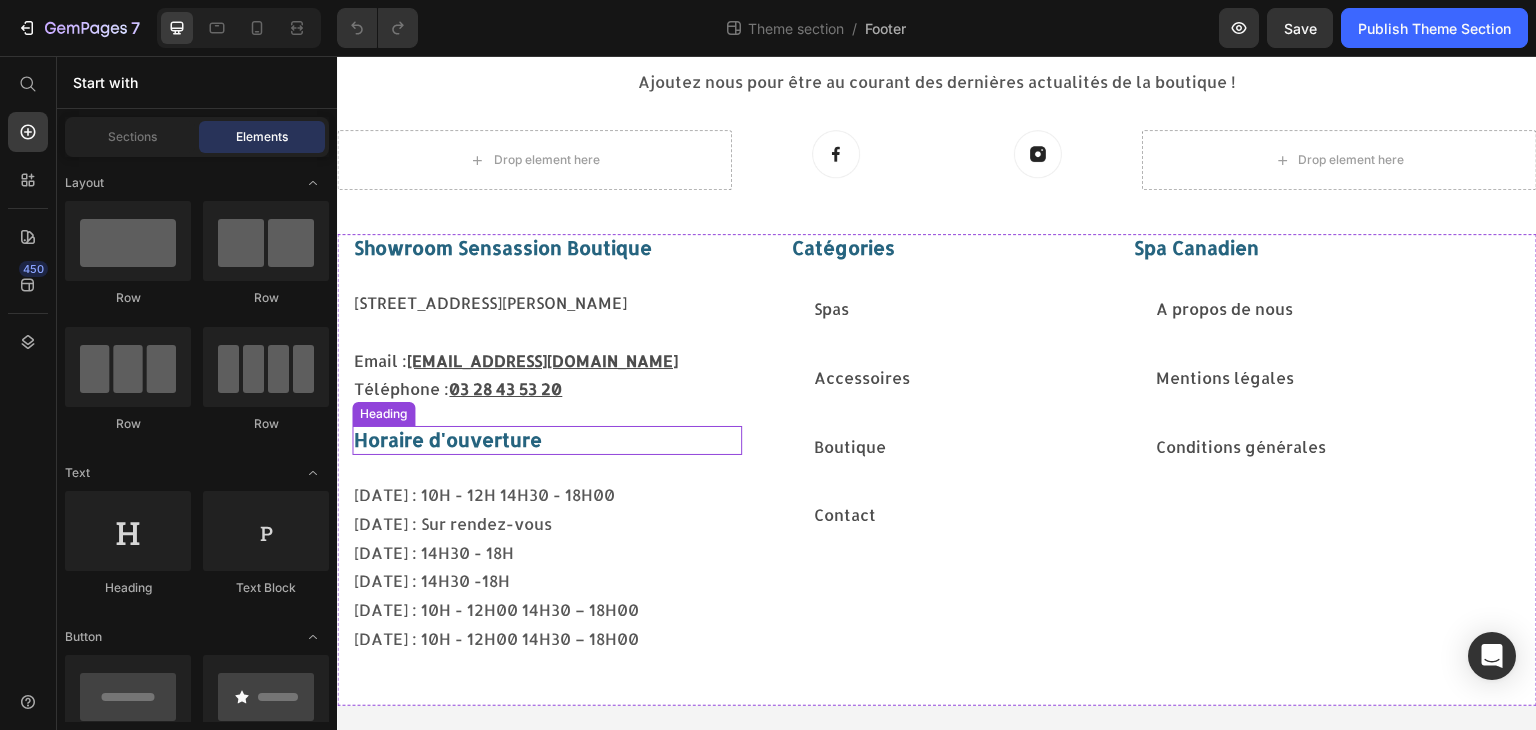 scroll, scrollTop: 328, scrollLeft: 0, axis: vertical 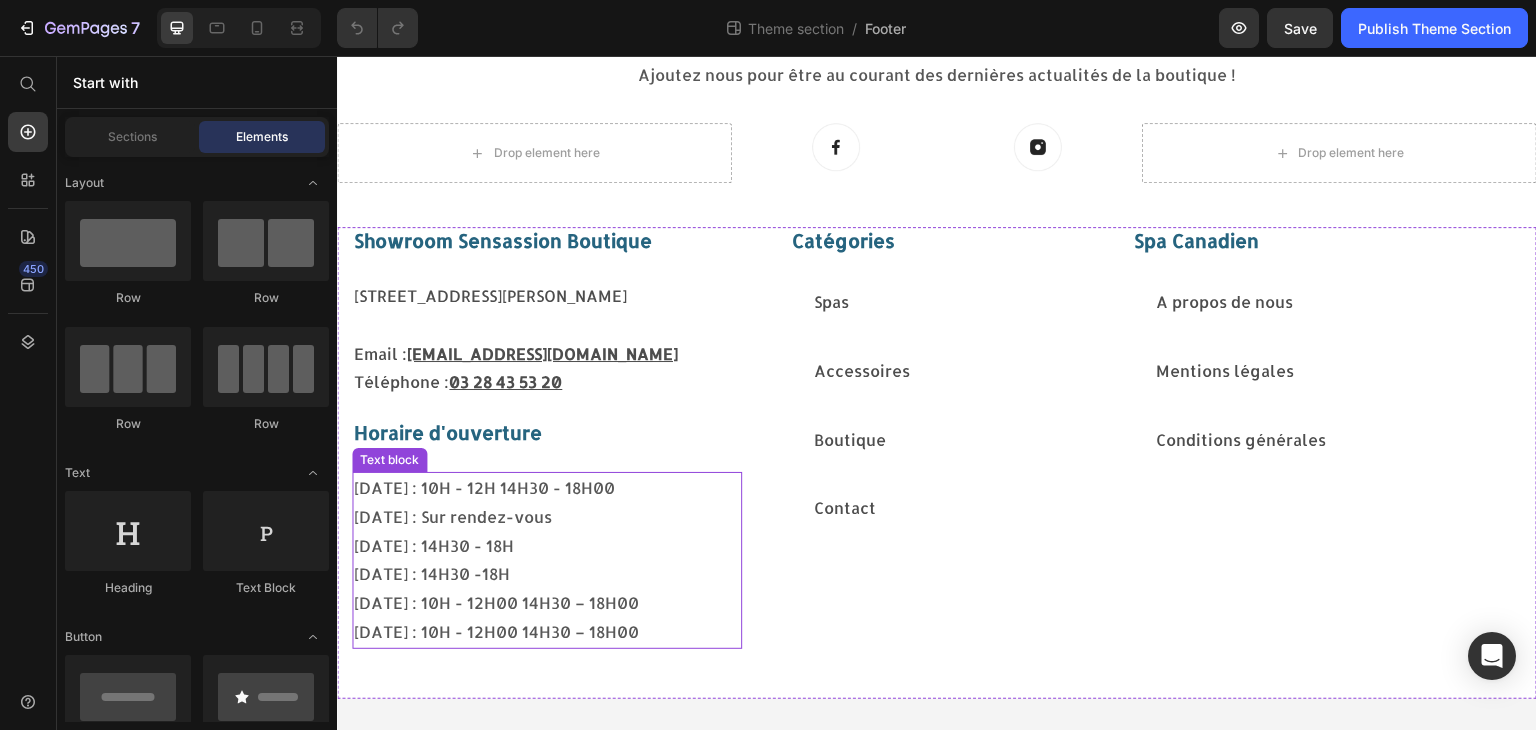 click on "[DATE] : 14H30 - 18H" at bounding box center [547, 546] 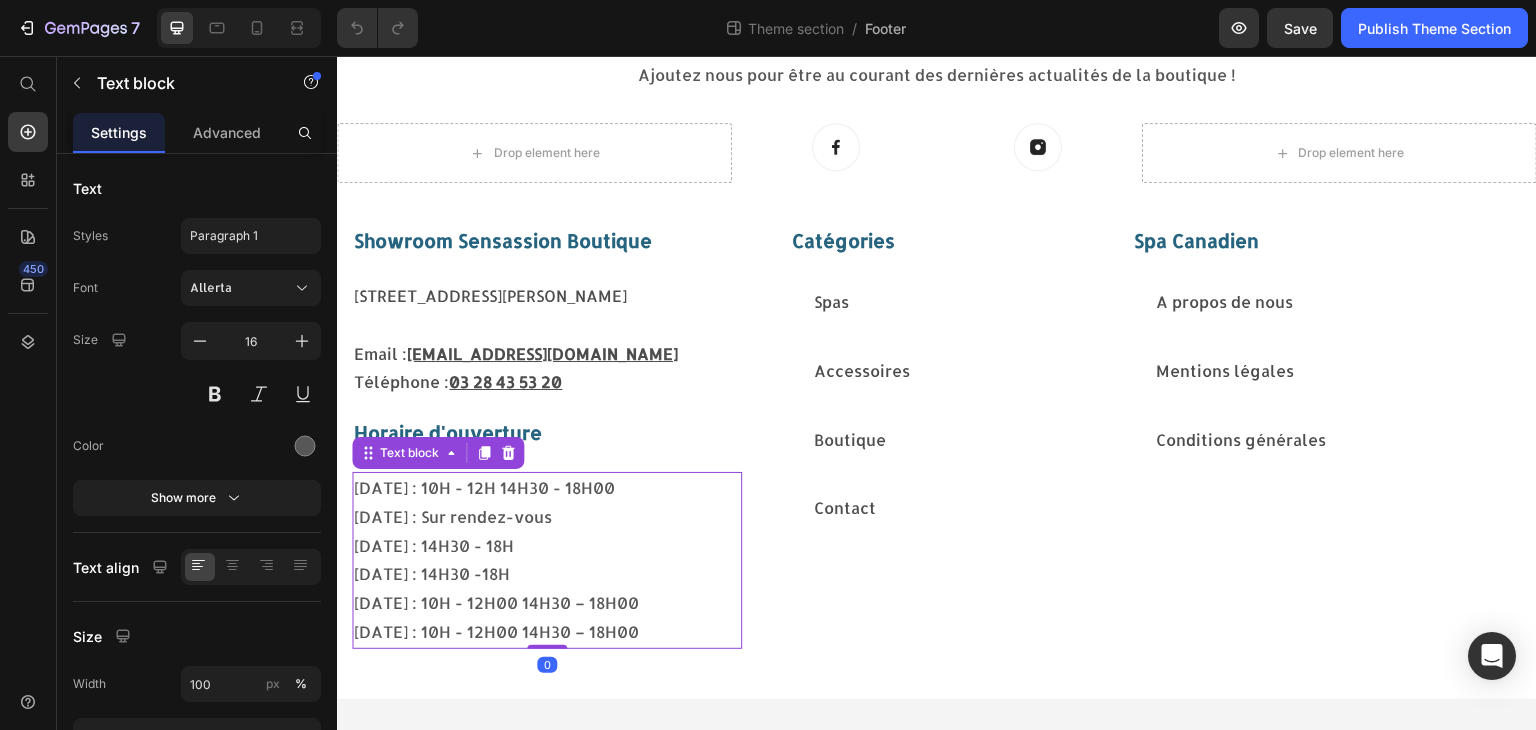 click on "[DATE] : Sur rendez-vous" at bounding box center [547, 517] 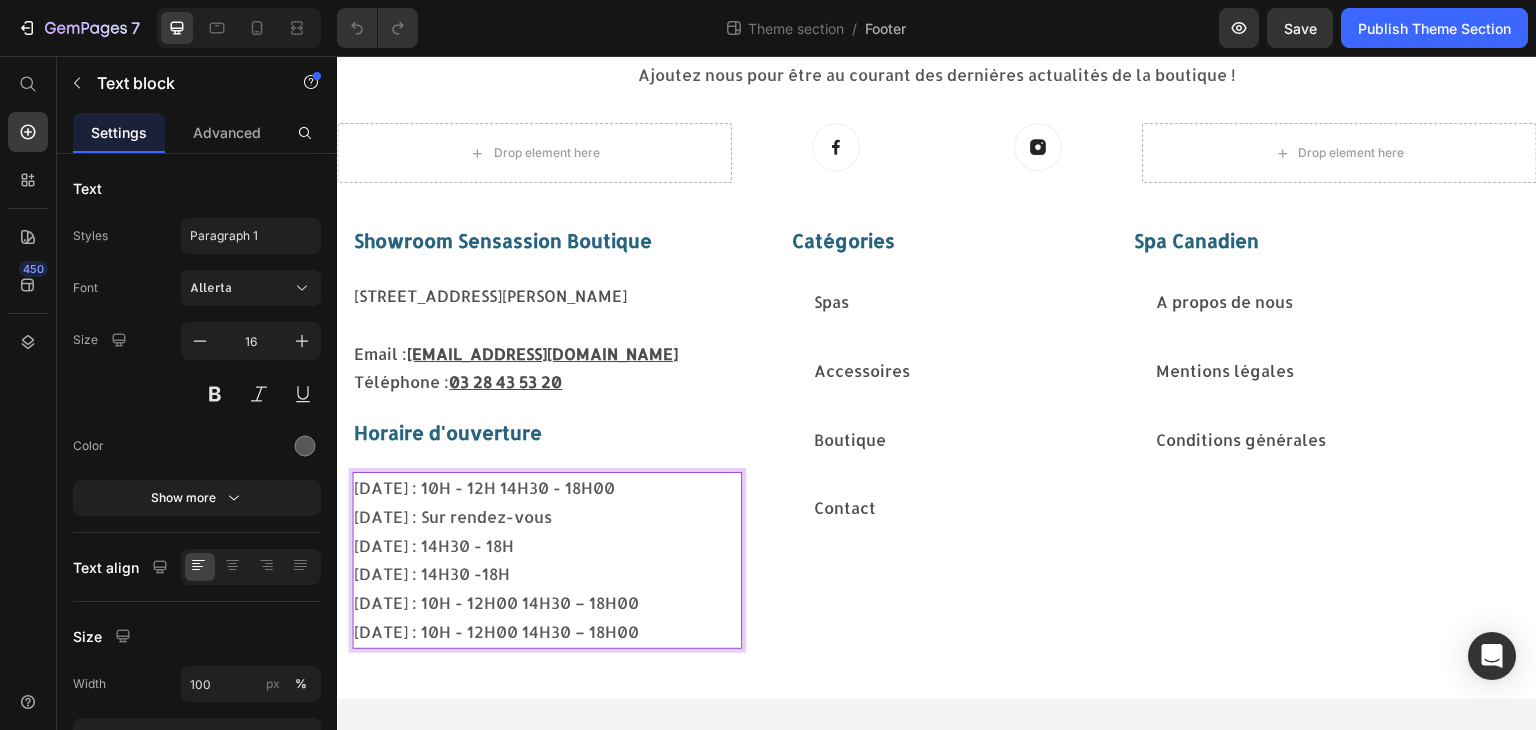 click on "[DATE] : 10H - 12H 14H30 - 18H00" at bounding box center (547, 488) 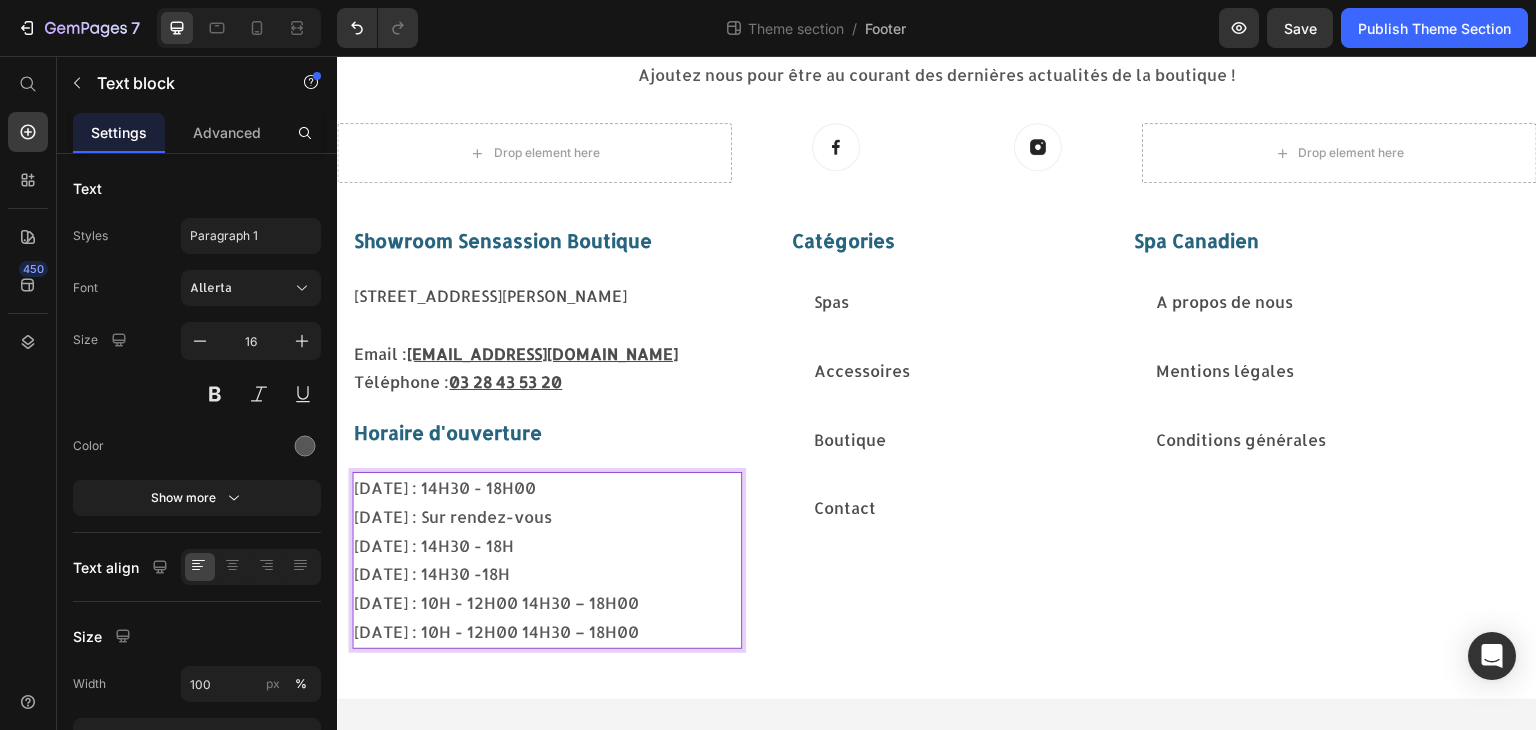 click on "[DATE] : Sur rendez-vous" at bounding box center (547, 517) 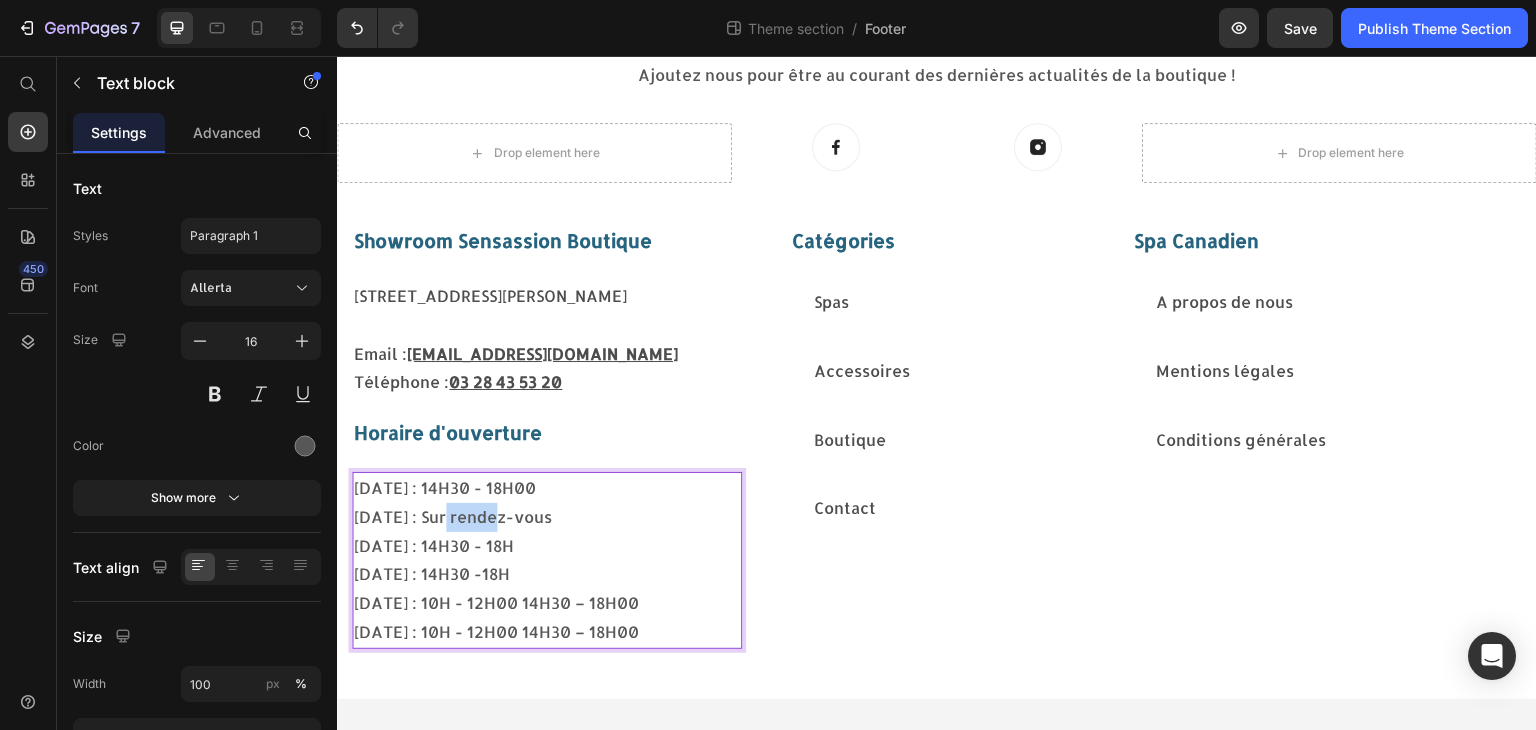 click on "[DATE] : Sur rendez-vous" at bounding box center [547, 517] 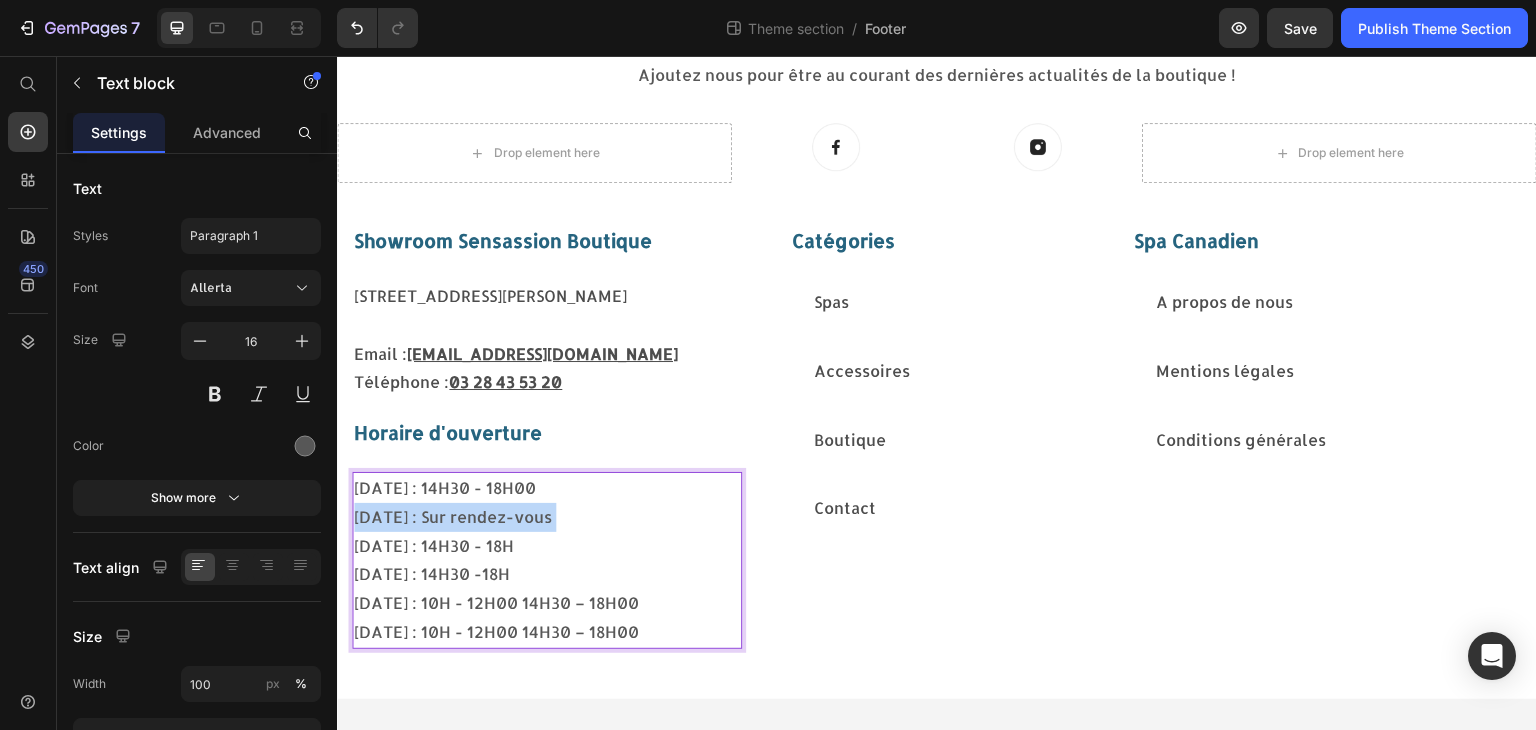 click on "[DATE] : Sur rendez-vous" at bounding box center (547, 517) 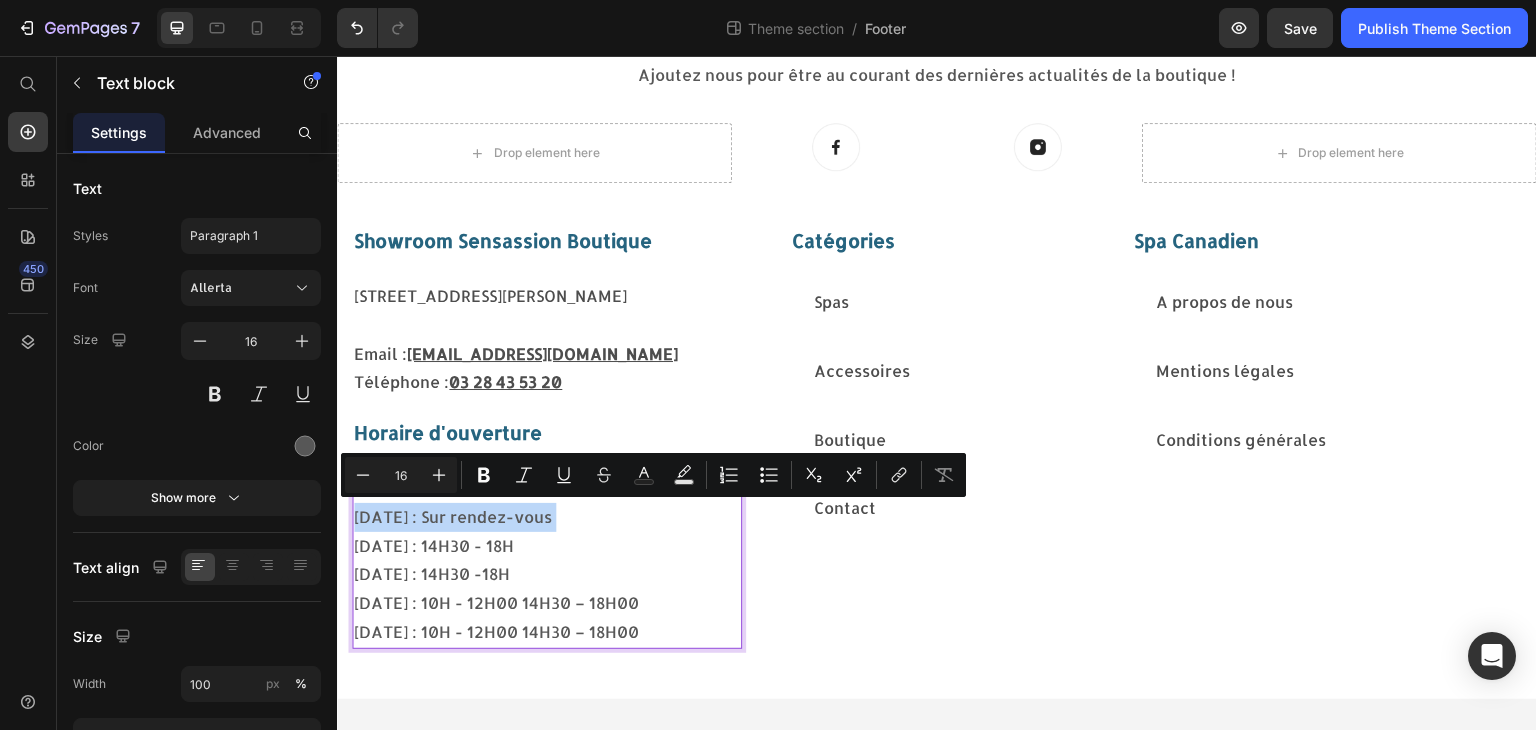 click on "[DATE] : Sur rendez-vous" at bounding box center [547, 517] 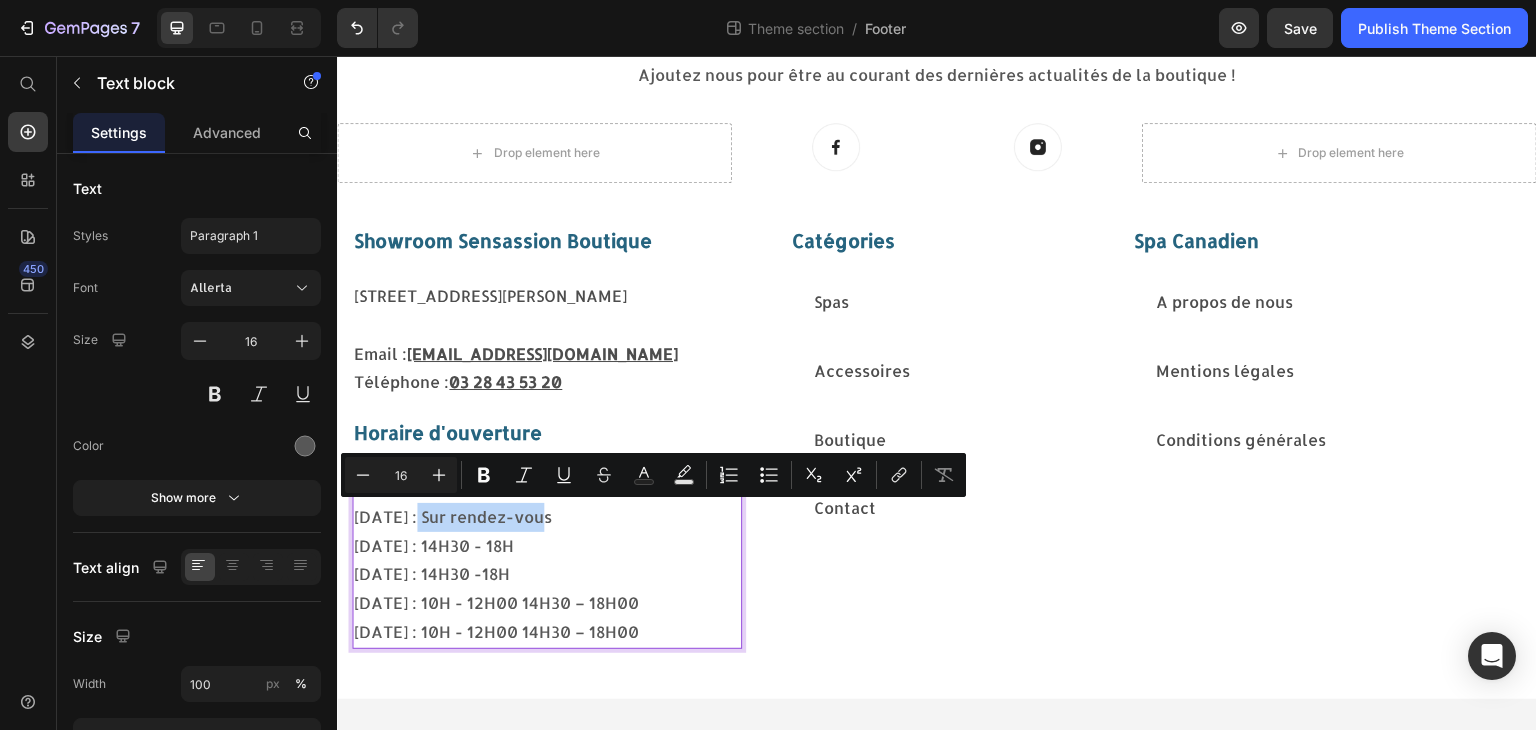 drag, startPoint x: 415, startPoint y: 520, endPoint x: 527, endPoint y: 524, distance: 112.0714 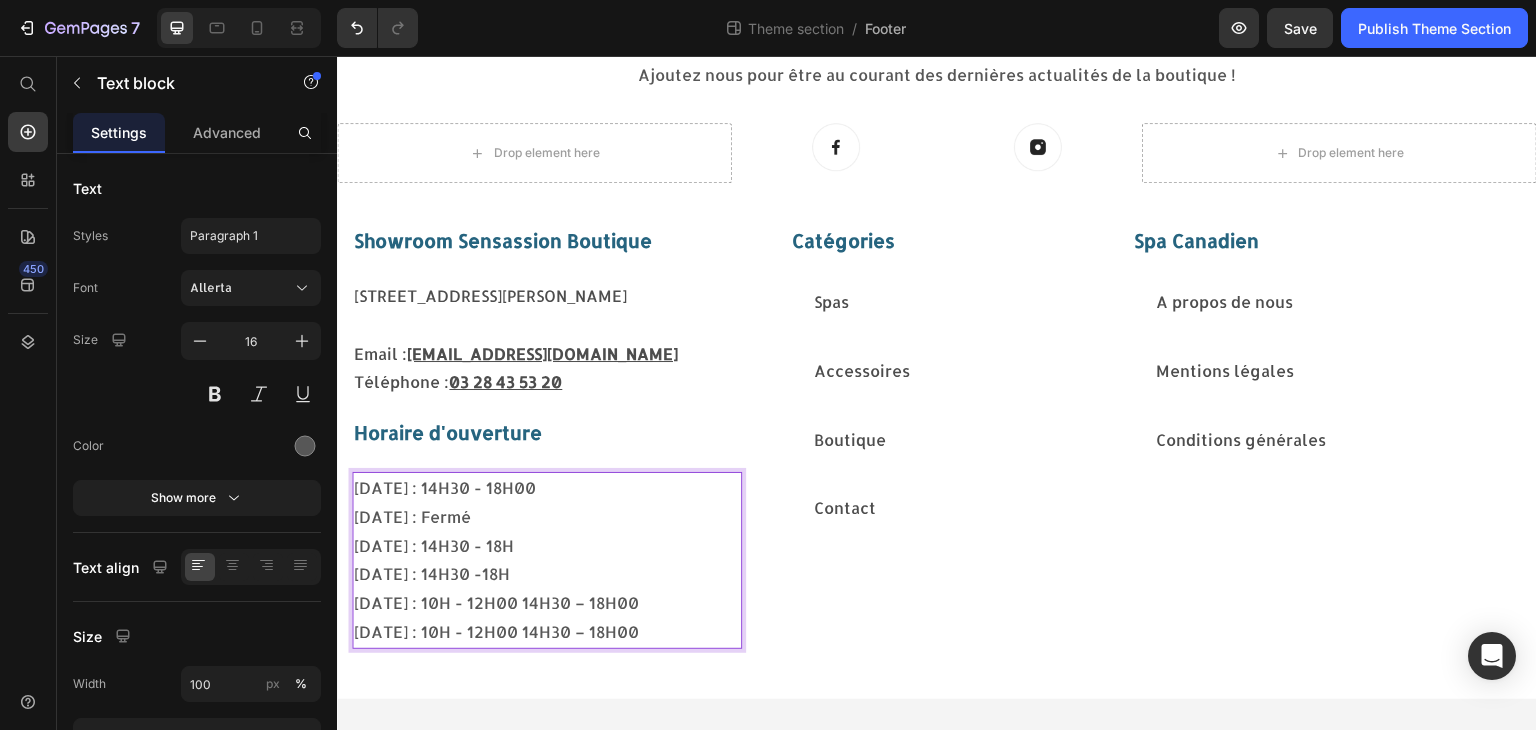 click on "[DATE] : 10H - 12H00 14H30 – 18H00" at bounding box center [547, 603] 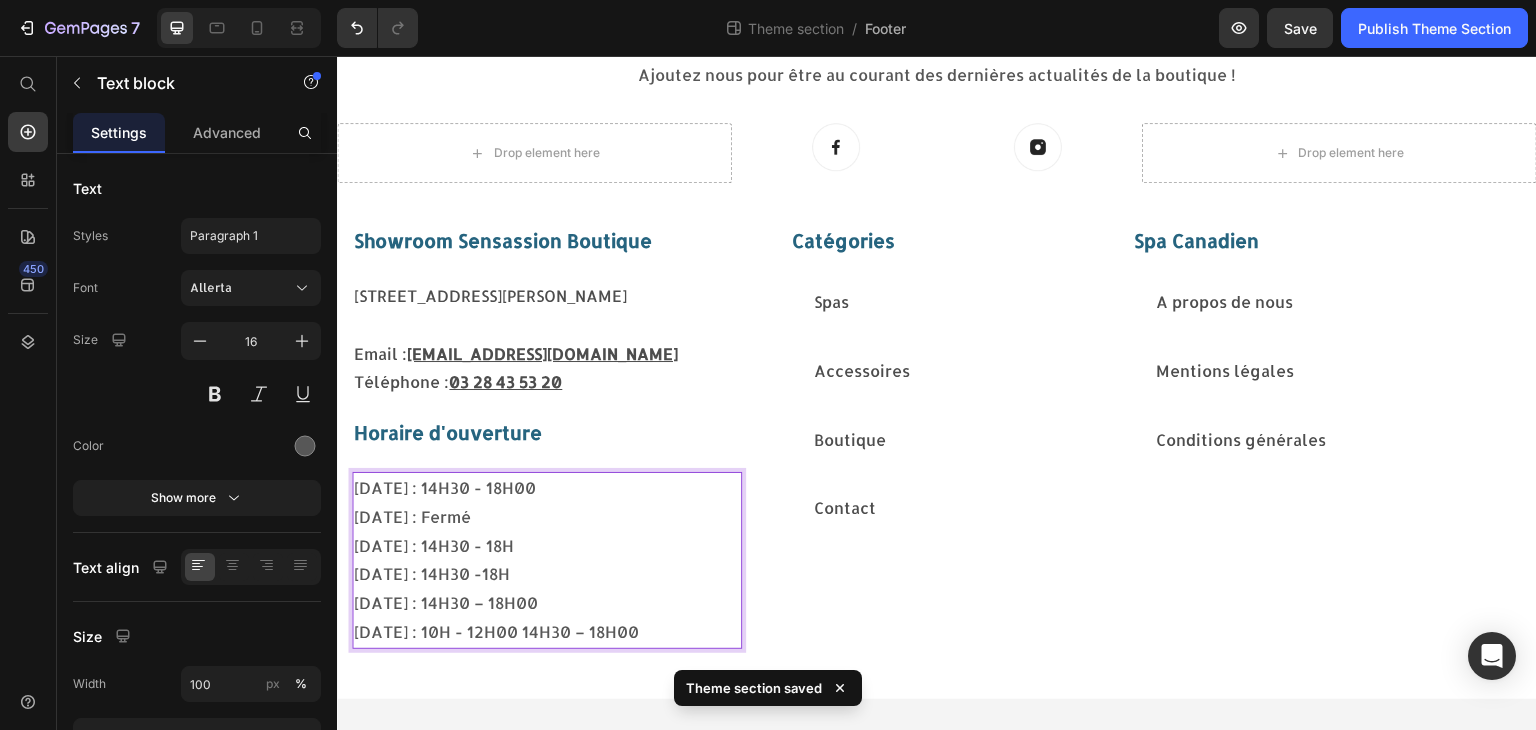click on "[DATE] : 10H - 12H00 14H30 – 18H00" at bounding box center [547, 632] 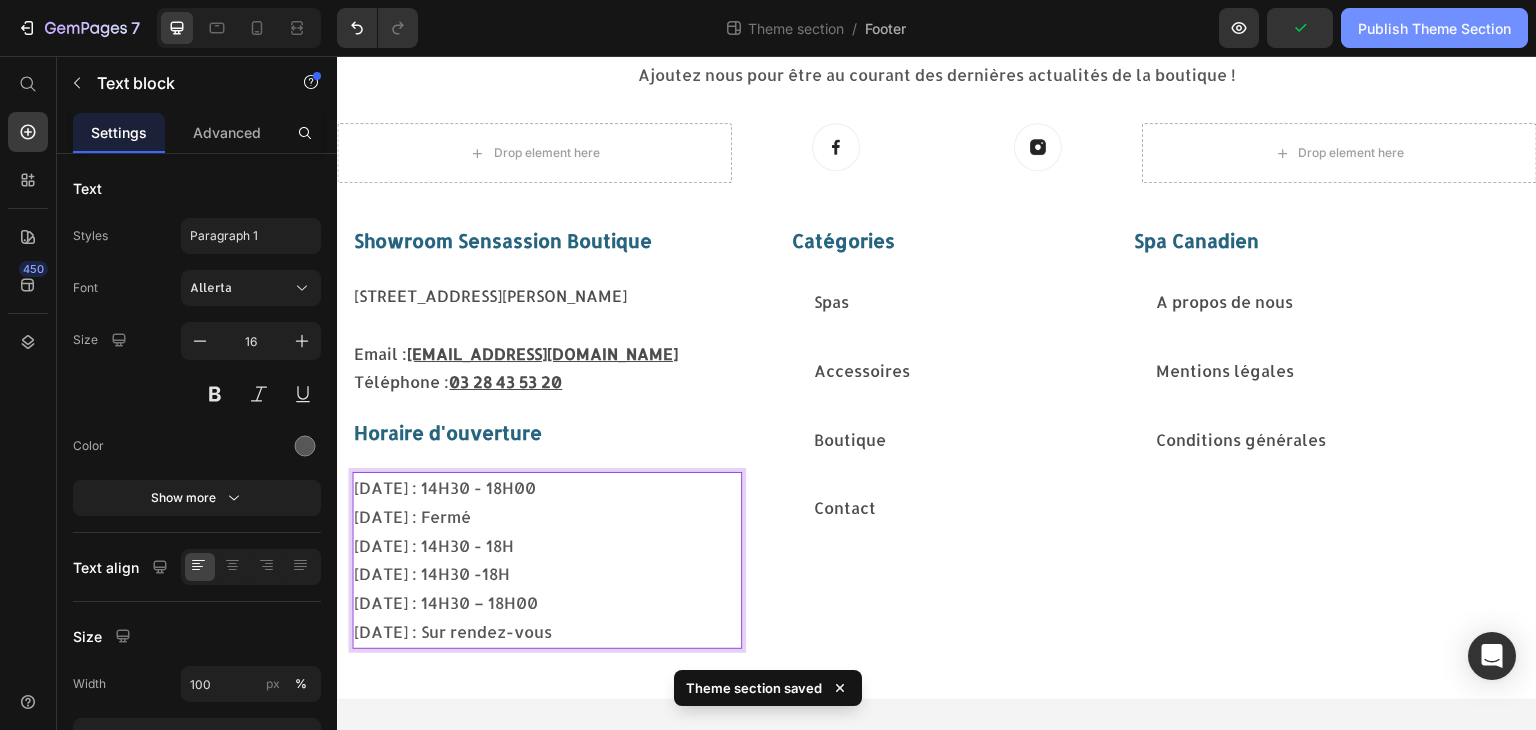 click on "Publish Theme Section" at bounding box center (1434, 28) 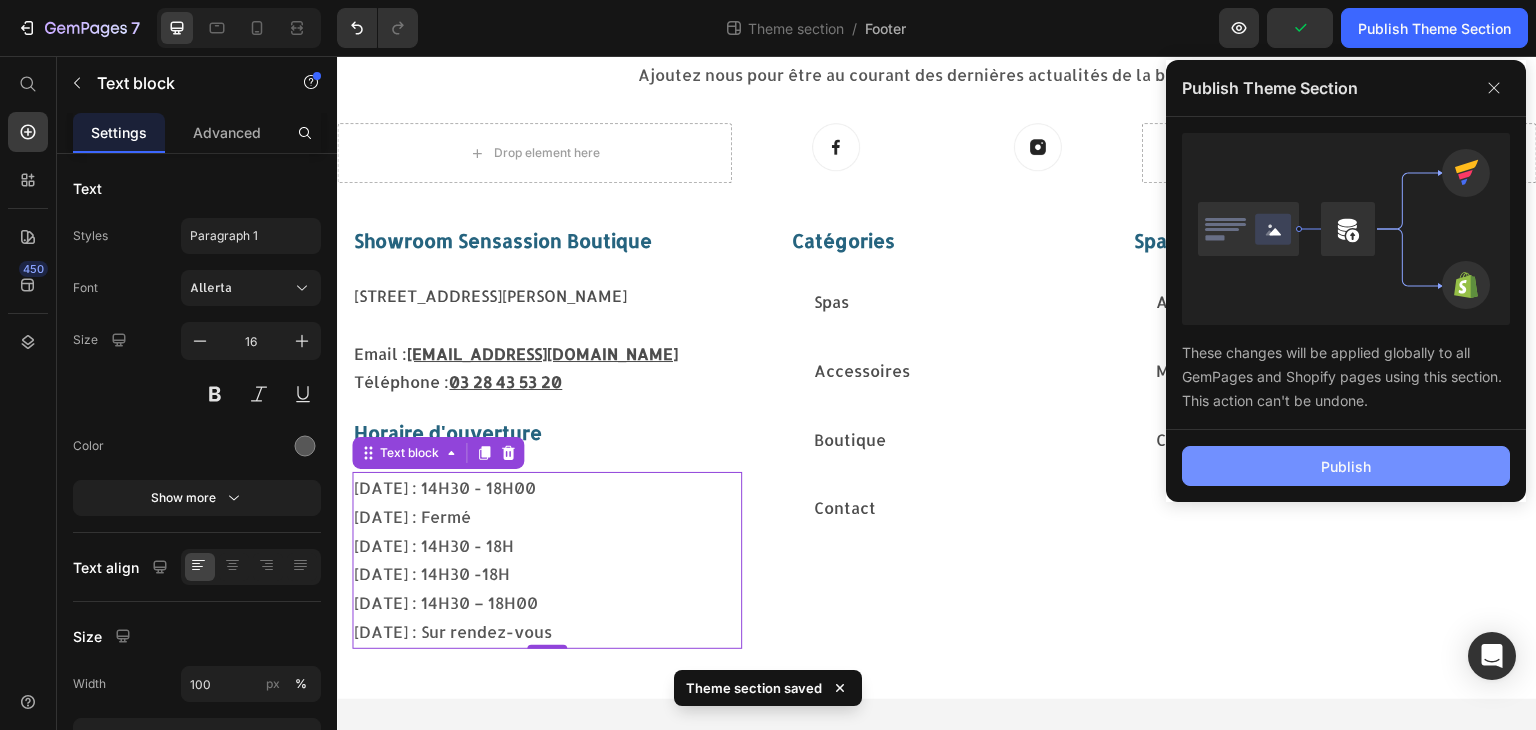 click on "Publish" at bounding box center [1346, 466] 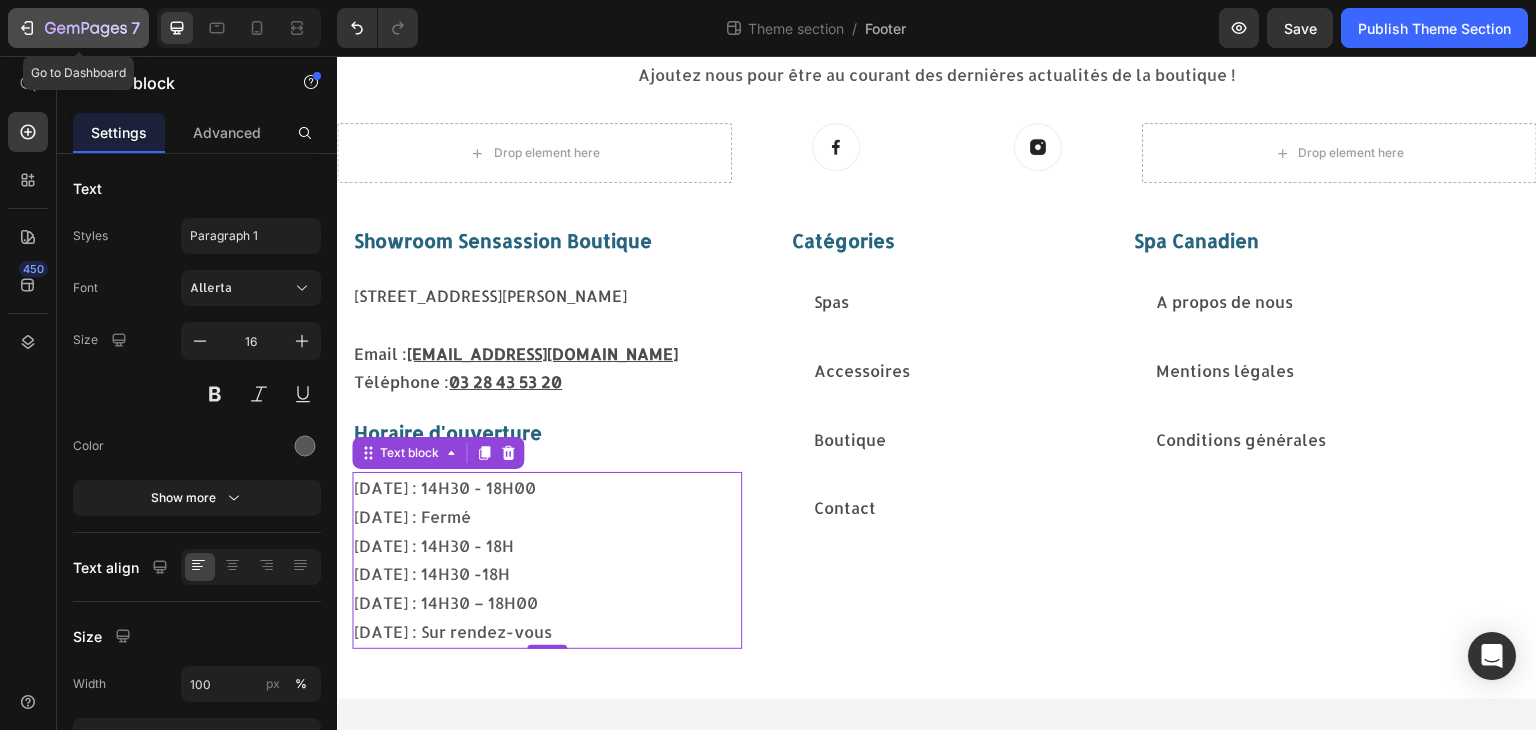 click 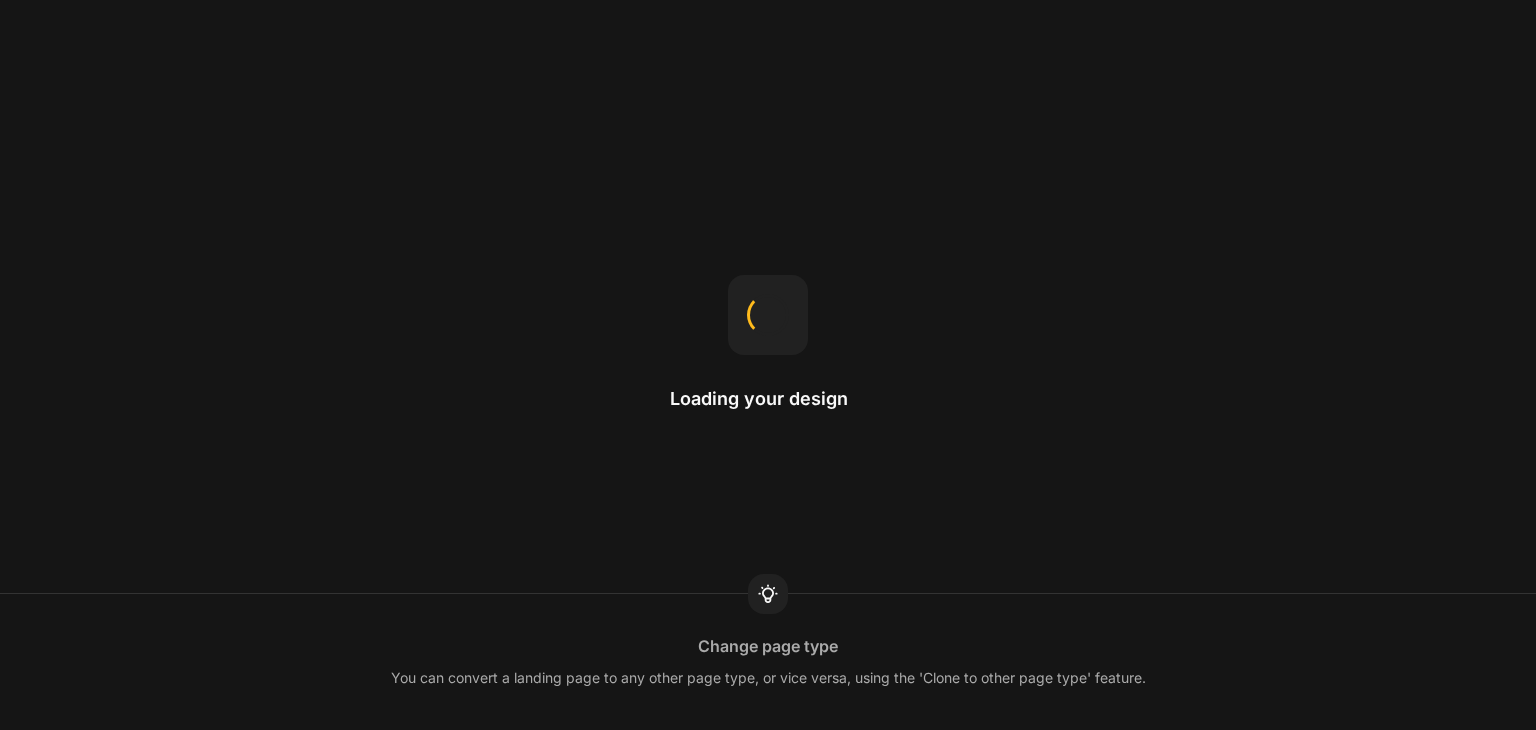 scroll, scrollTop: 0, scrollLeft: 0, axis: both 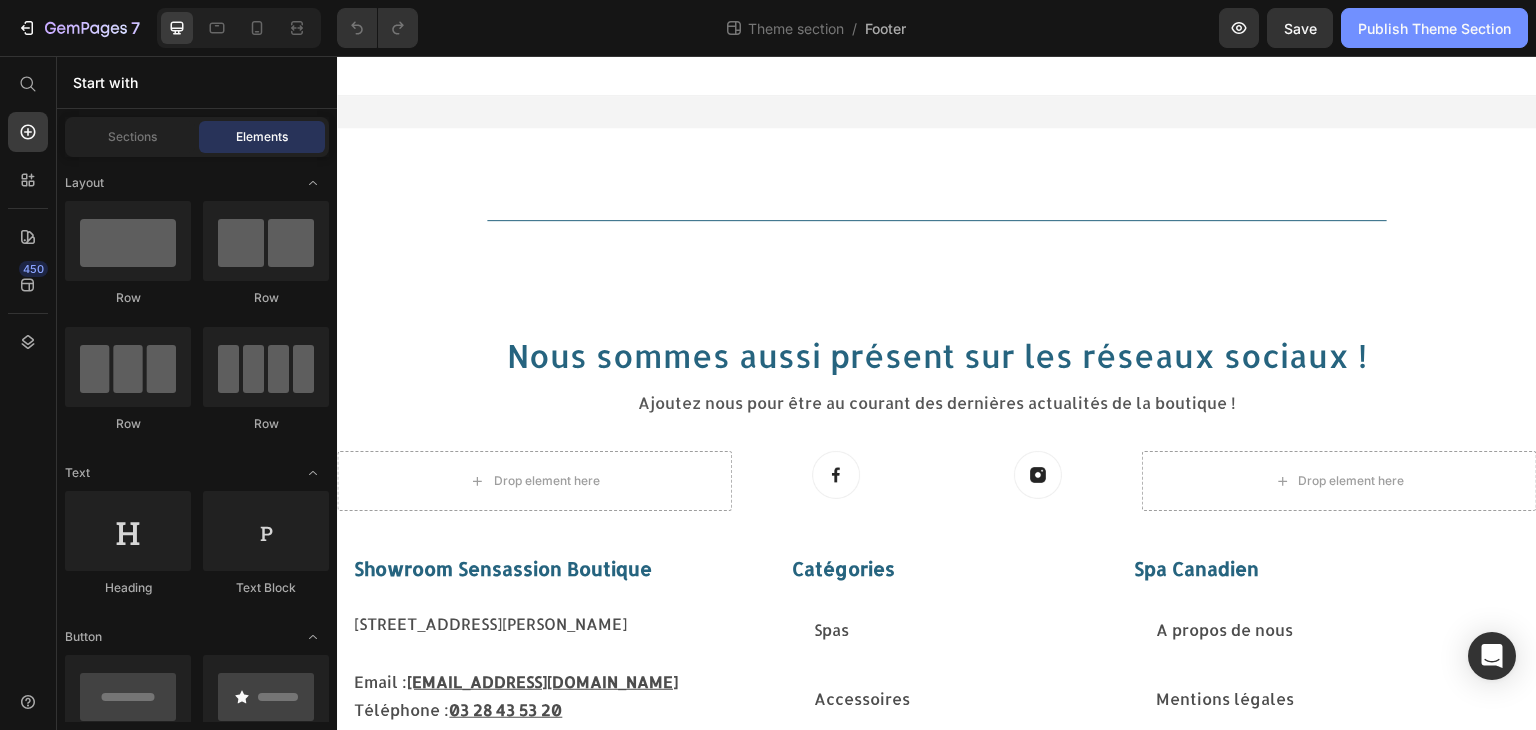 click on "Publish Theme Section" at bounding box center [1434, 28] 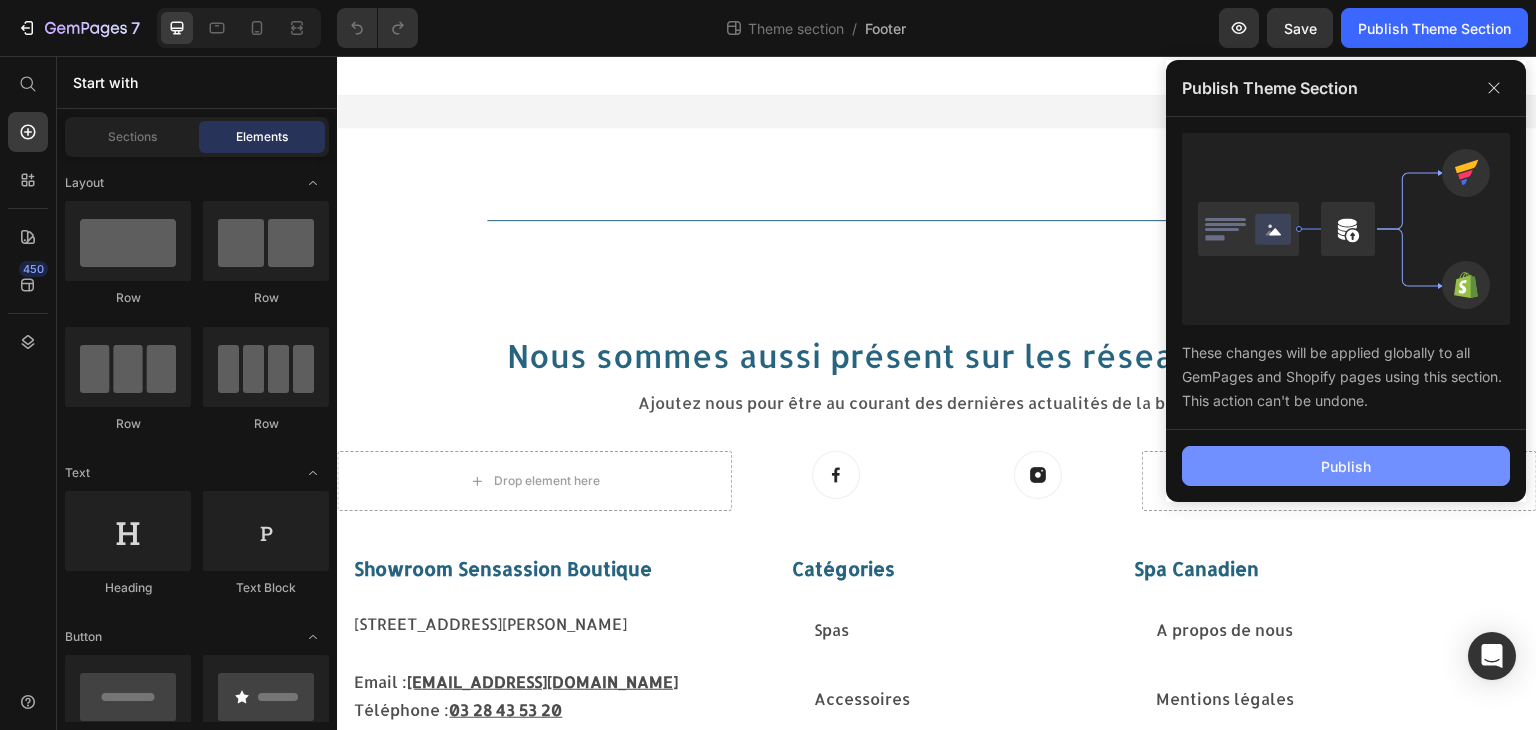 click on "Publish" 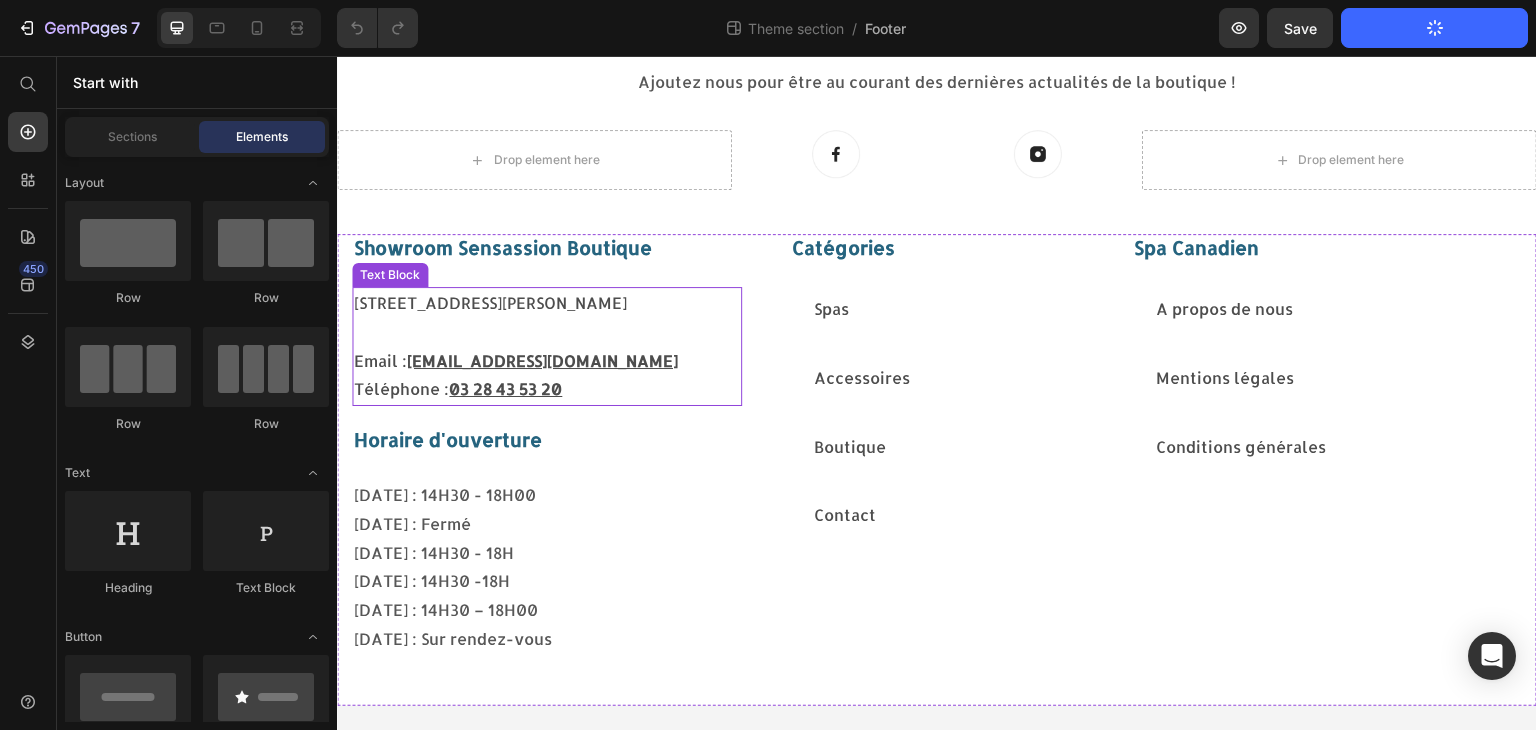 scroll, scrollTop: 328, scrollLeft: 0, axis: vertical 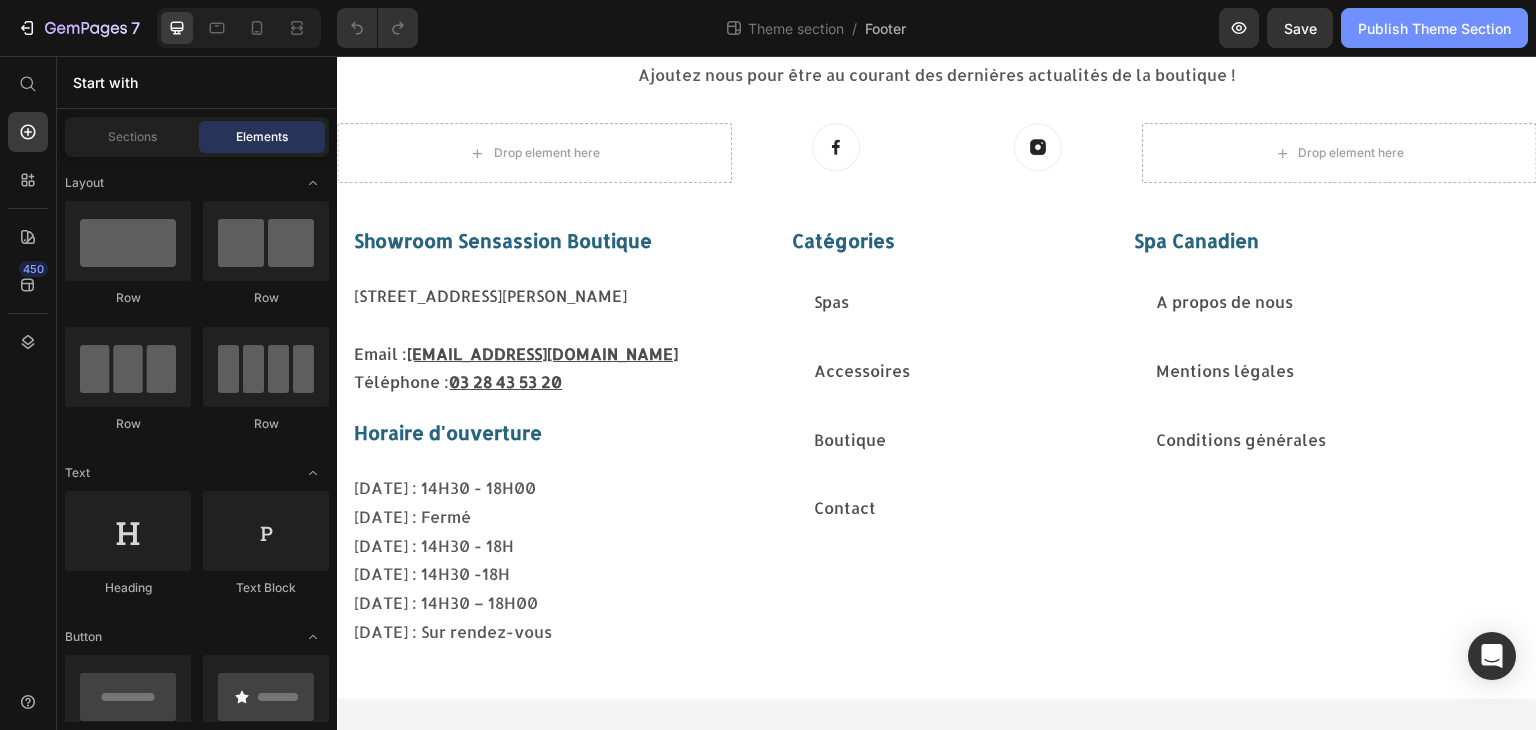 click on "Publish Theme Section" 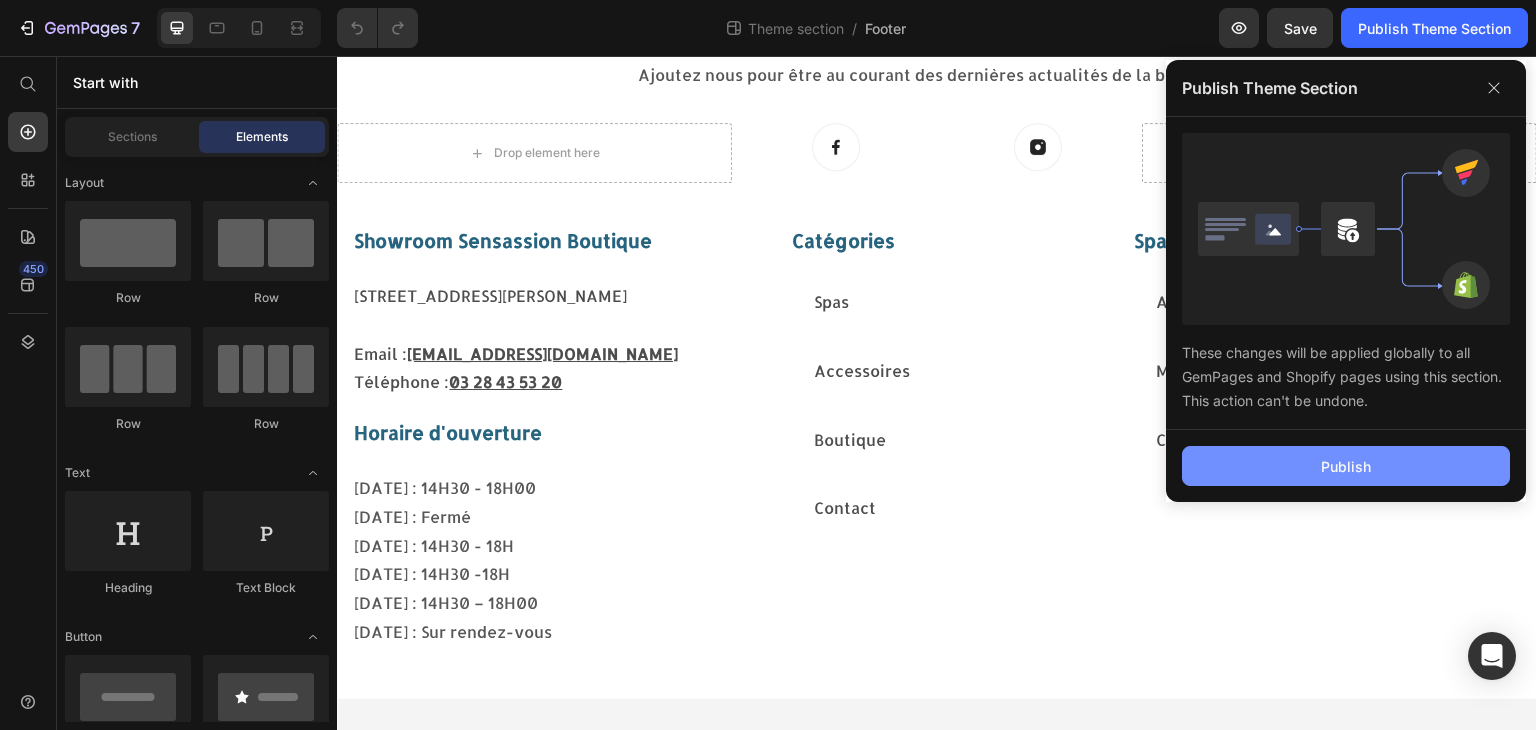 click on "Publish" 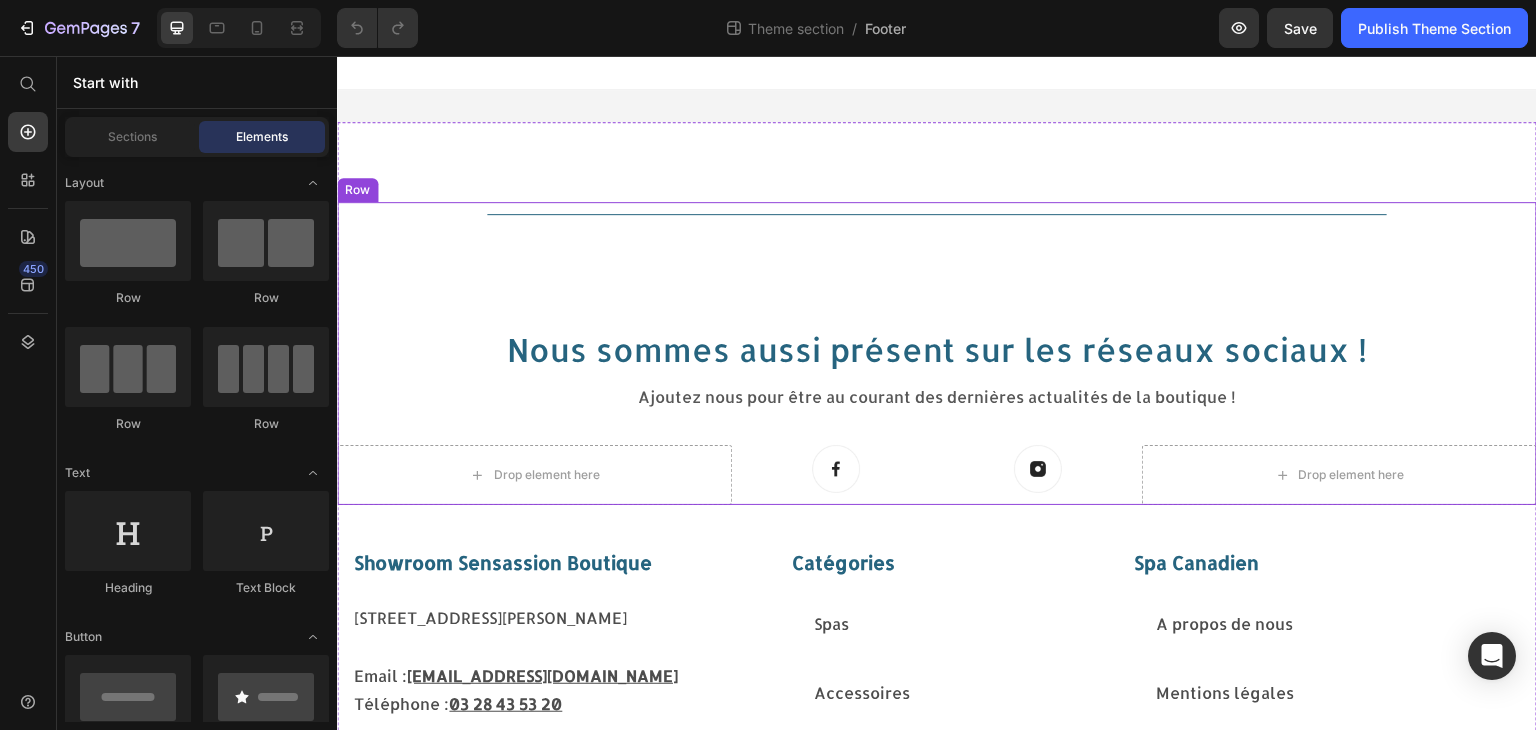 scroll, scrollTop: 0, scrollLeft: 0, axis: both 